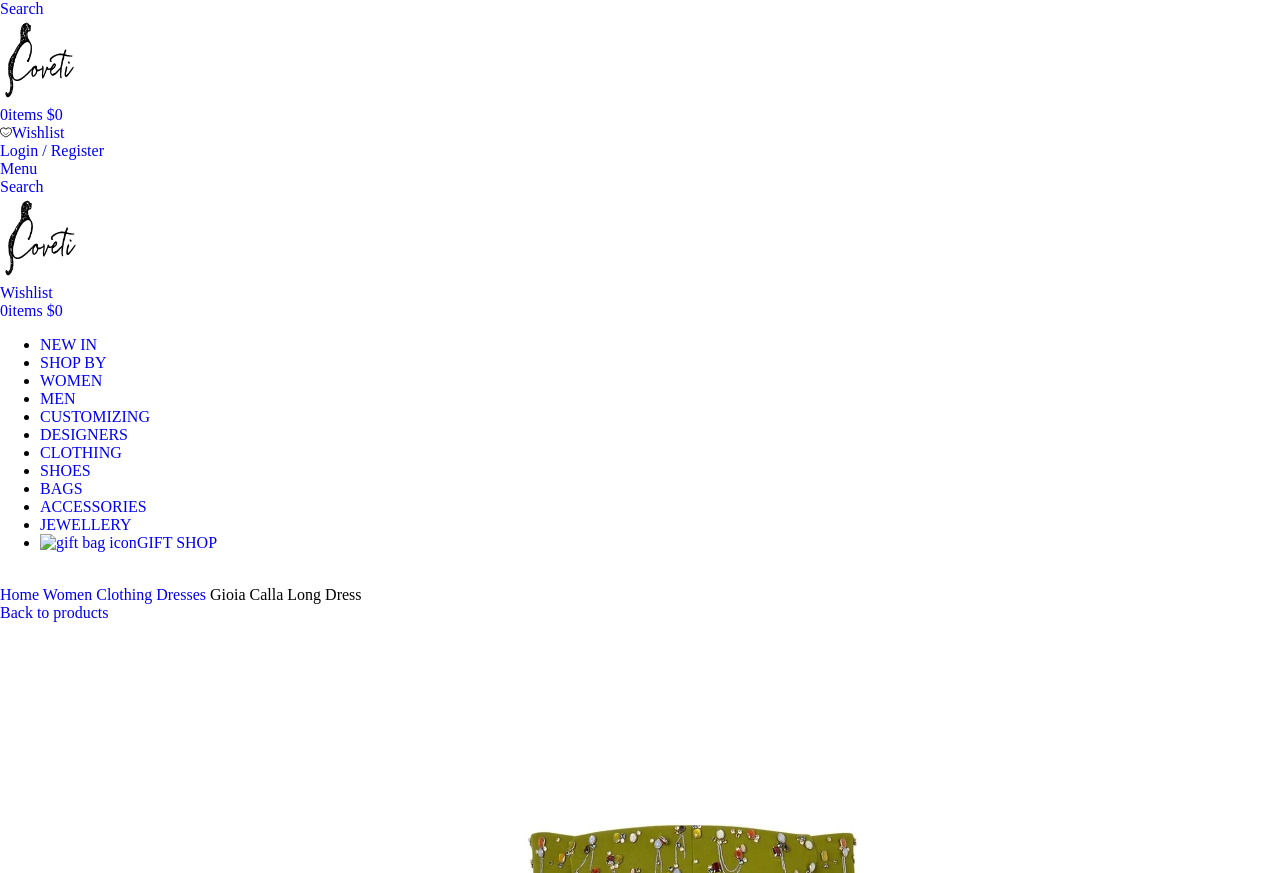 scroll, scrollTop: 0, scrollLeft: 0, axis: both 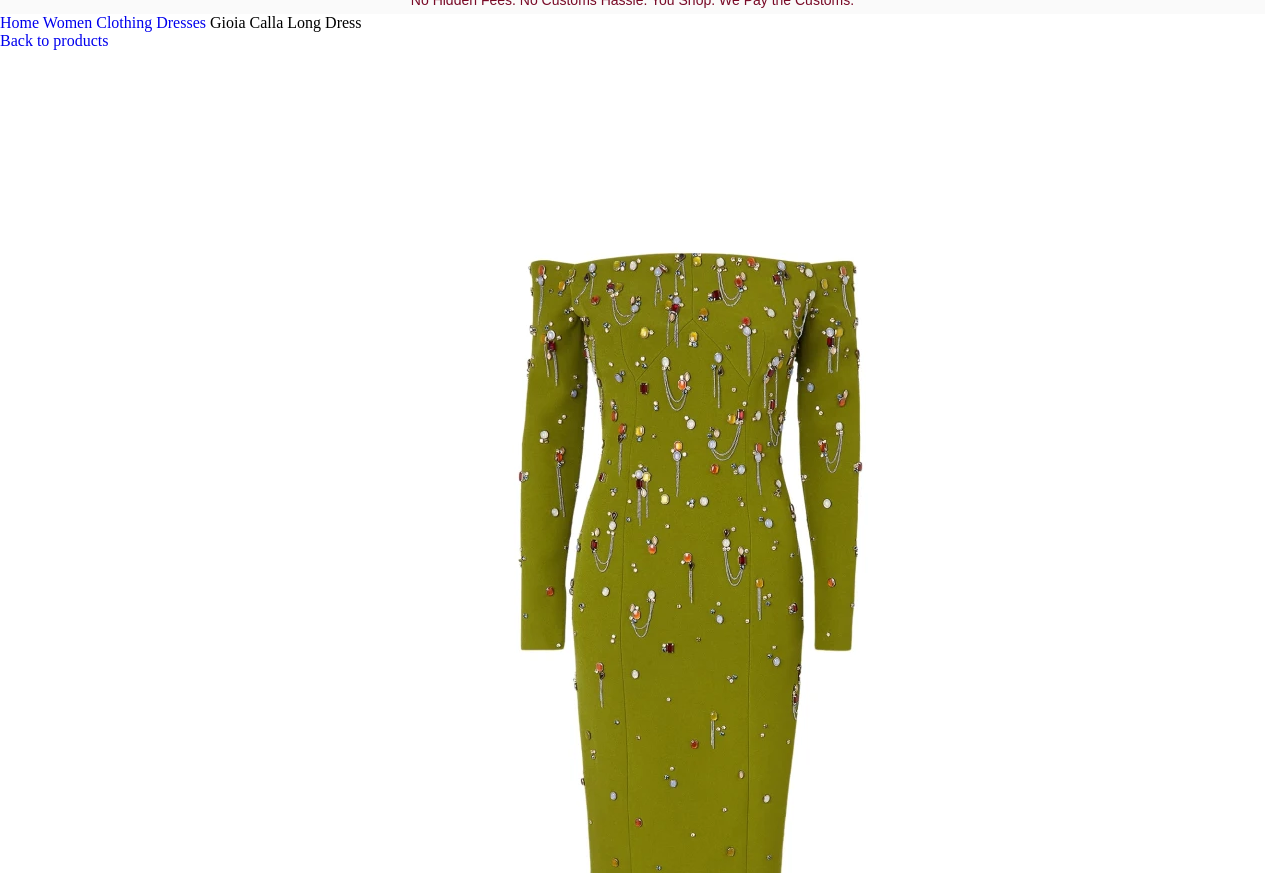 click on "Gioia Calla Long Dress
$ 4,220
Select options
Buy now
Add to compare
Add to wishlist" at bounding box center (632, 21120) 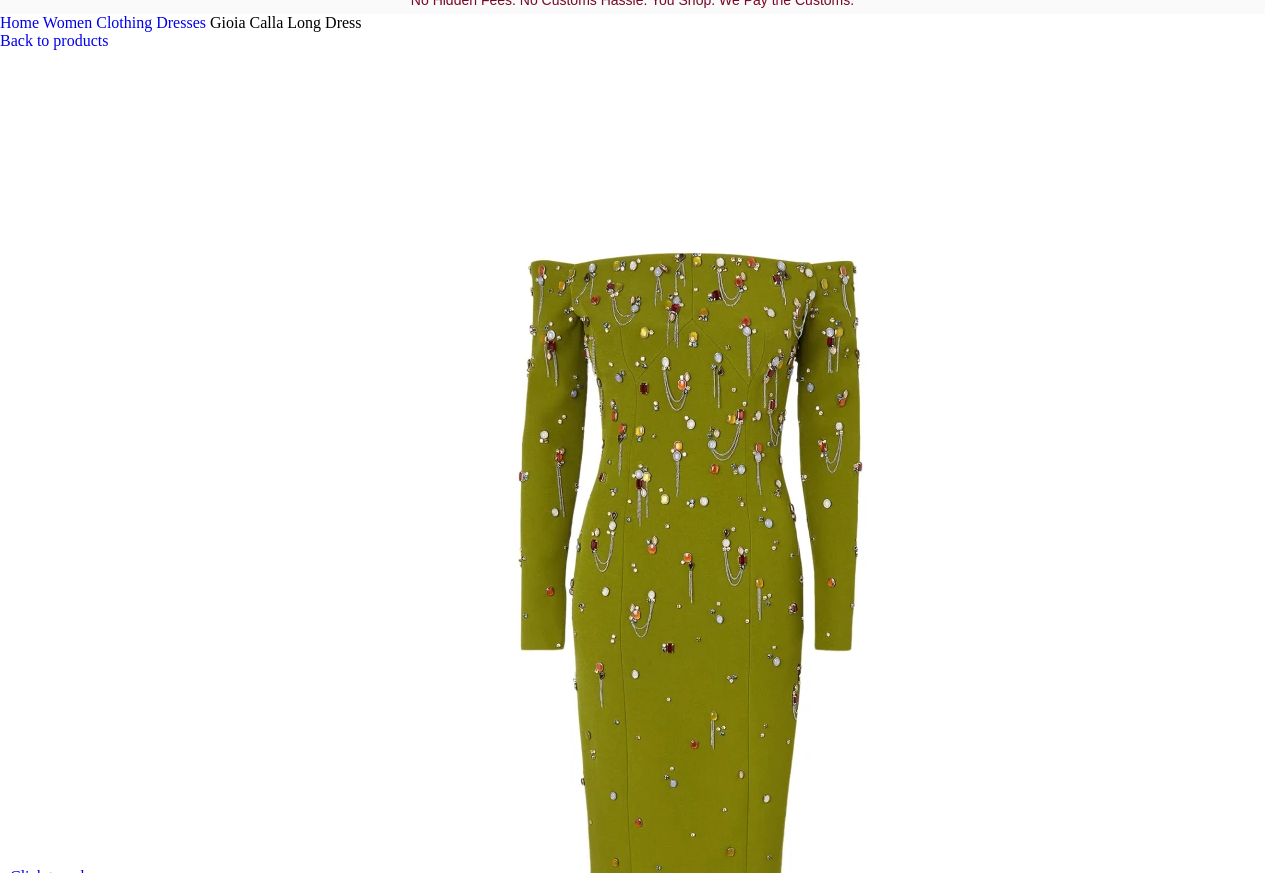 scroll, scrollTop: 0, scrollLeft: 210, axis: horizontal 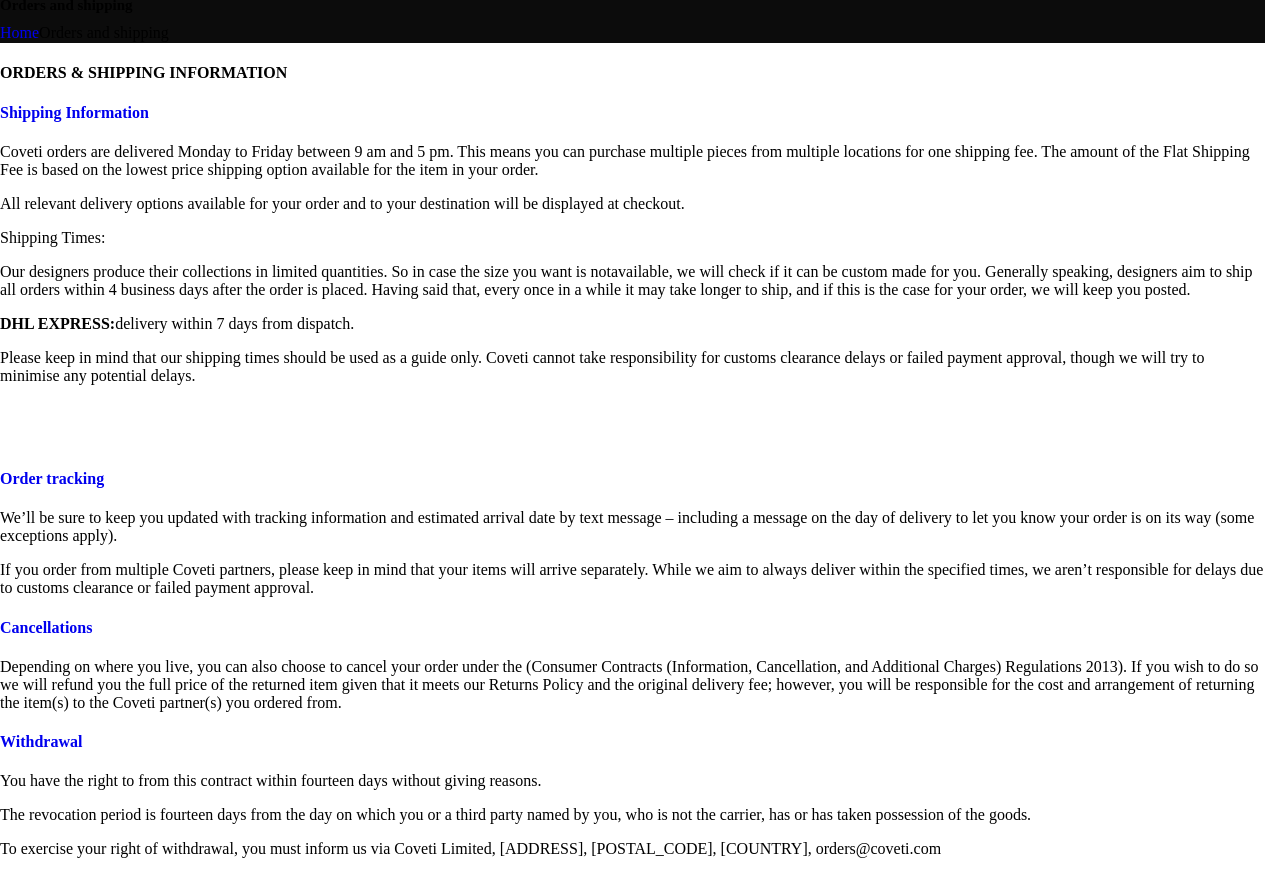 click on "Duties & Taxes" at bounding box center (51, 1150) 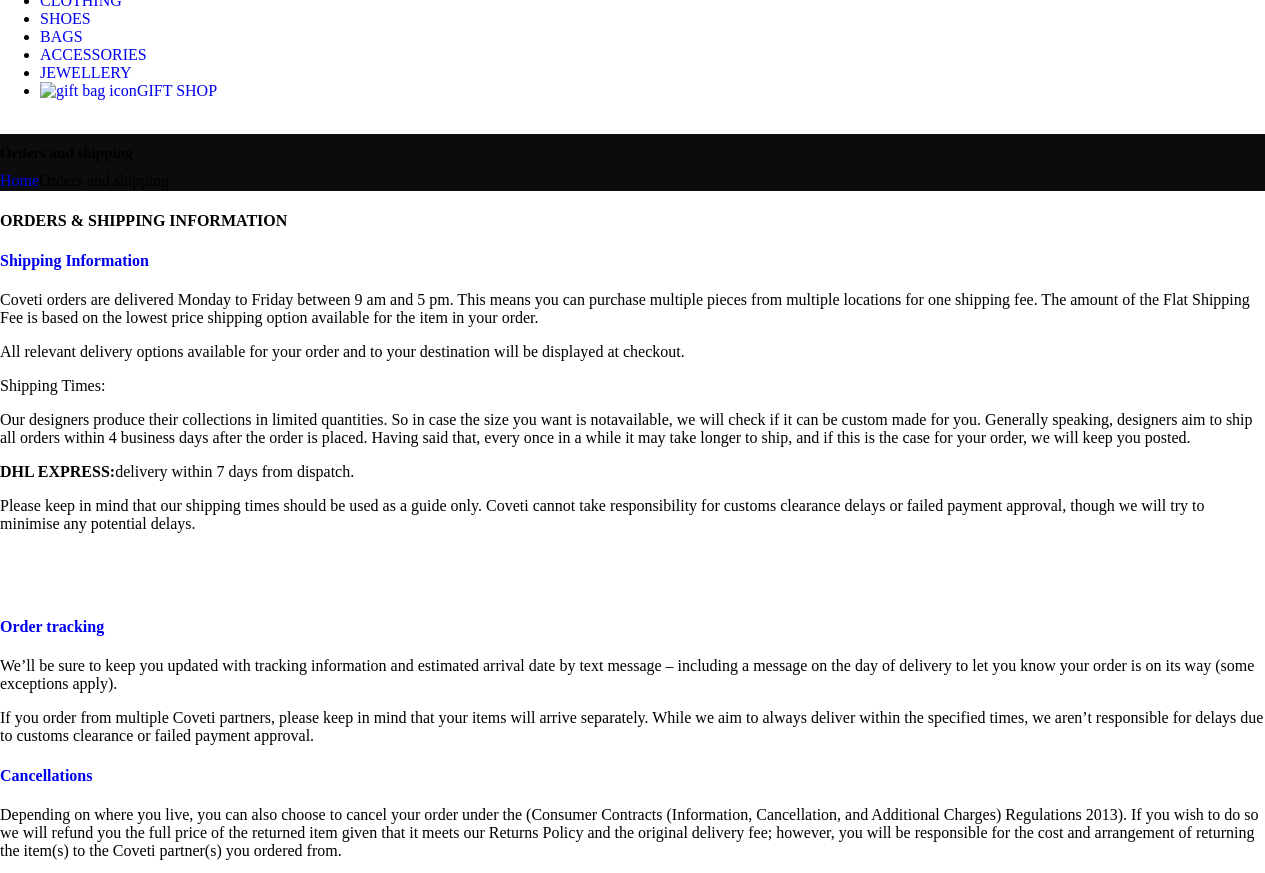 scroll, scrollTop: 441, scrollLeft: 0, axis: vertical 